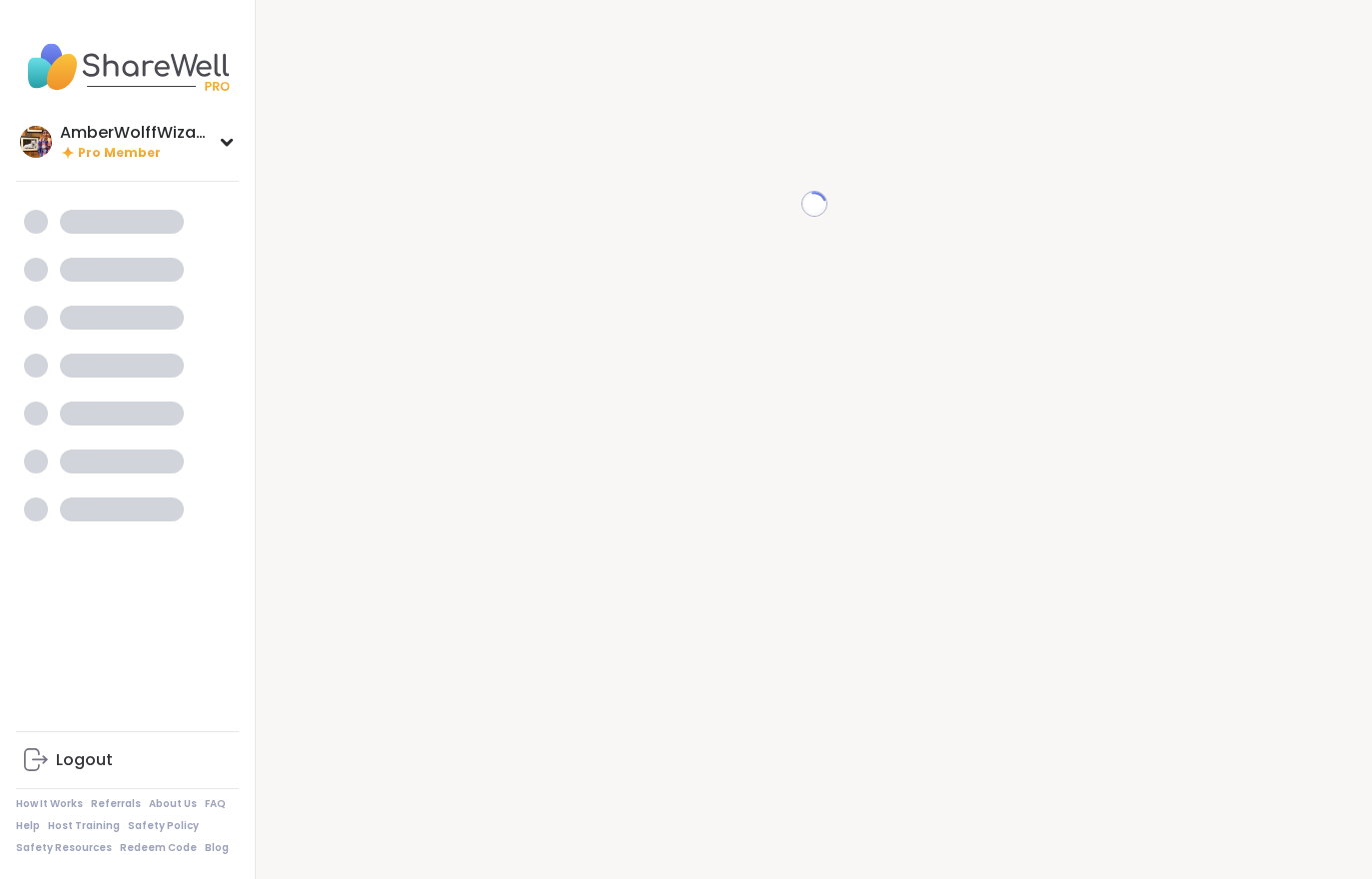 scroll, scrollTop: 0, scrollLeft: 0, axis: both 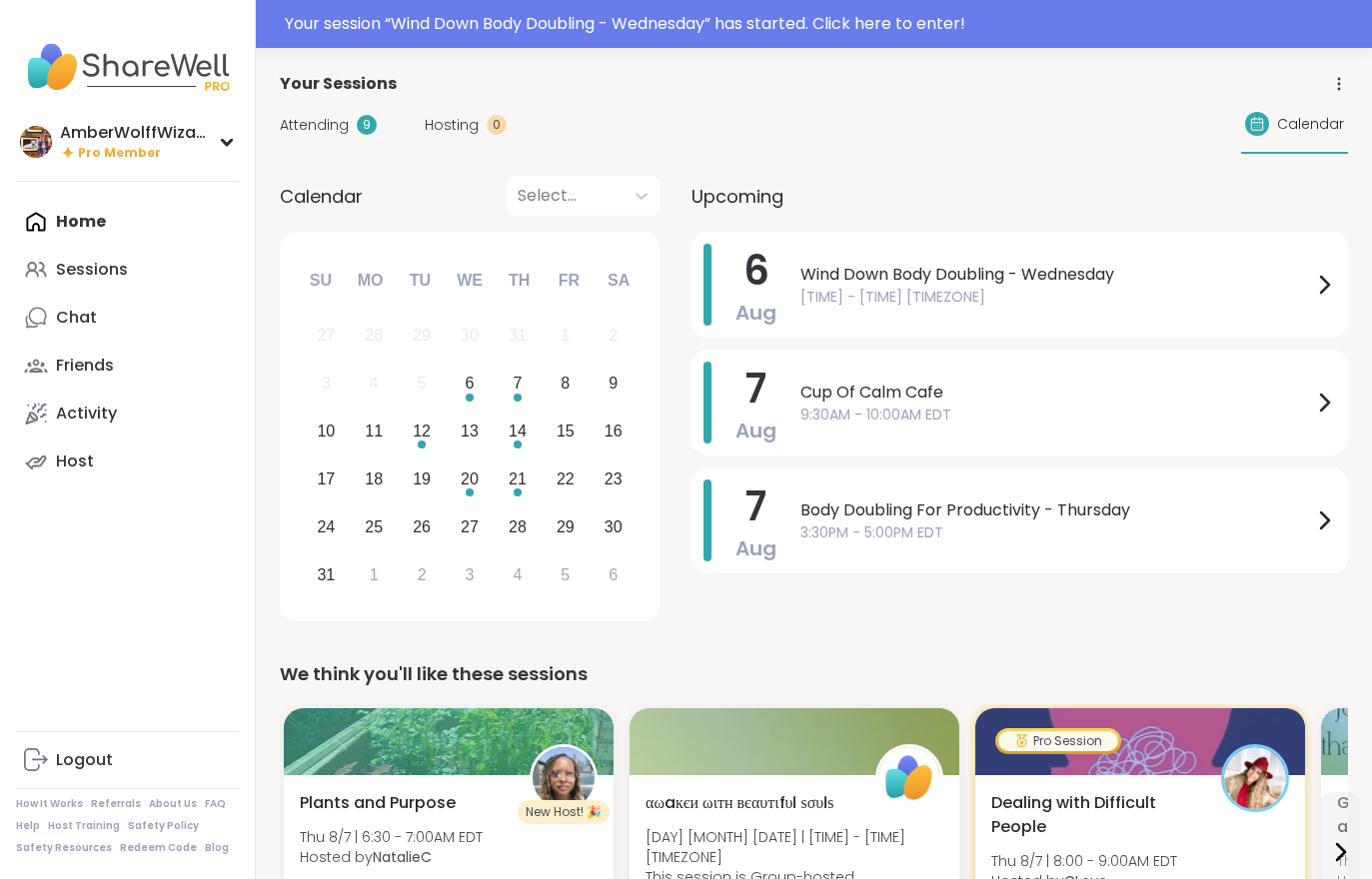 click on "Hosting" at bounding box center (452, 125) 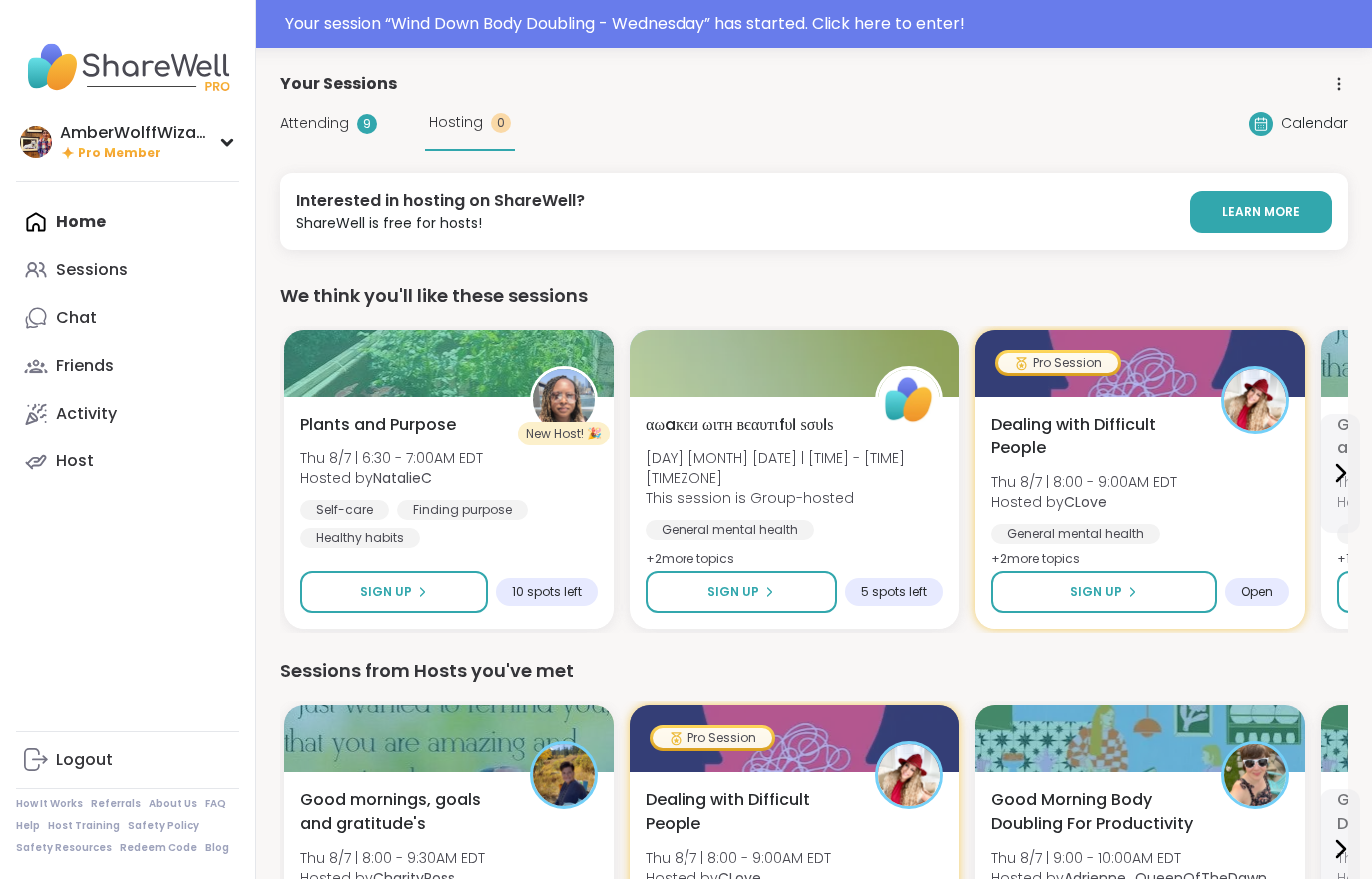 click on "Attending" at bounding box center (314, 123) 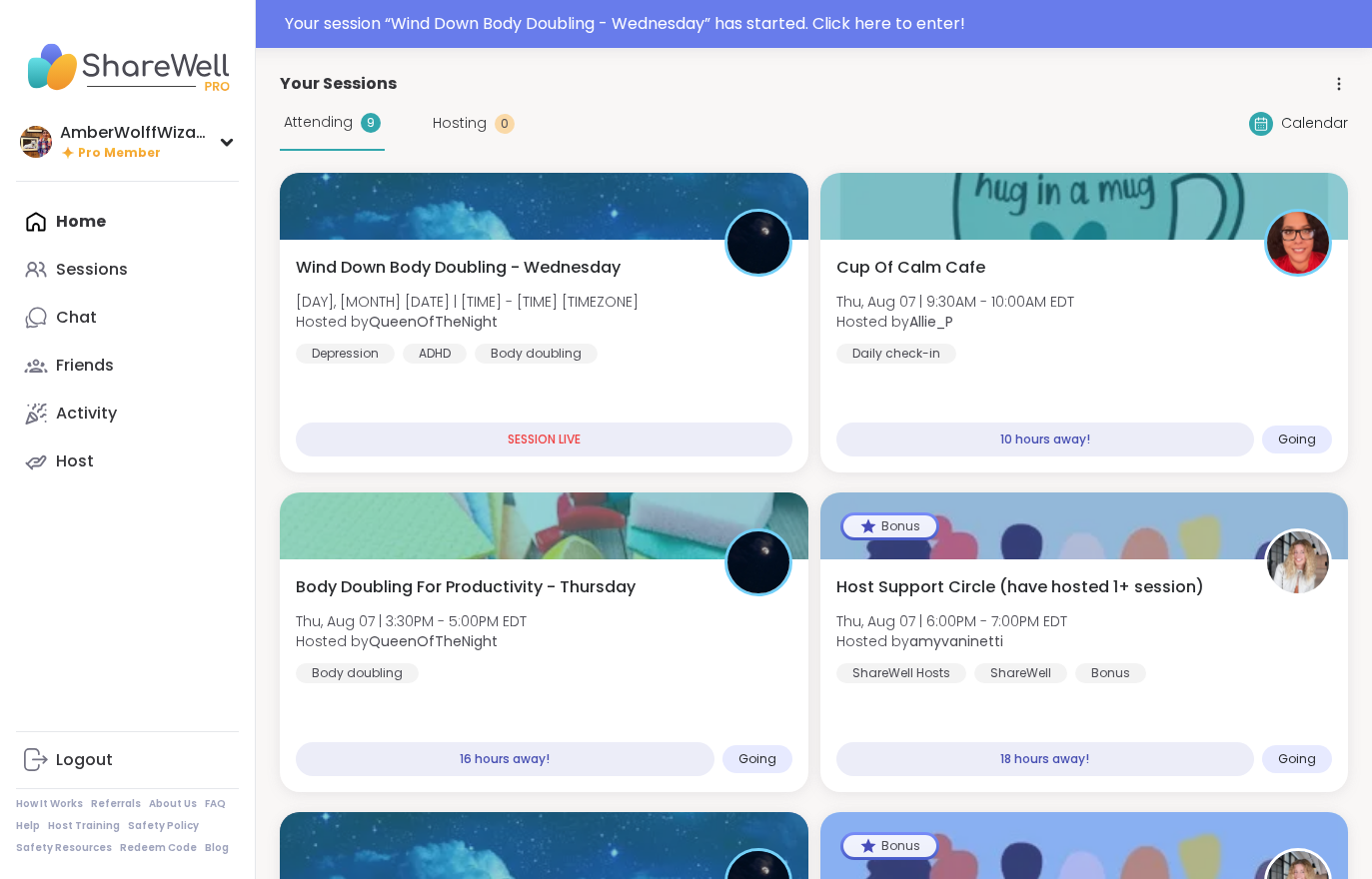 click on "Attending 9" at bounding box center [332, 123] 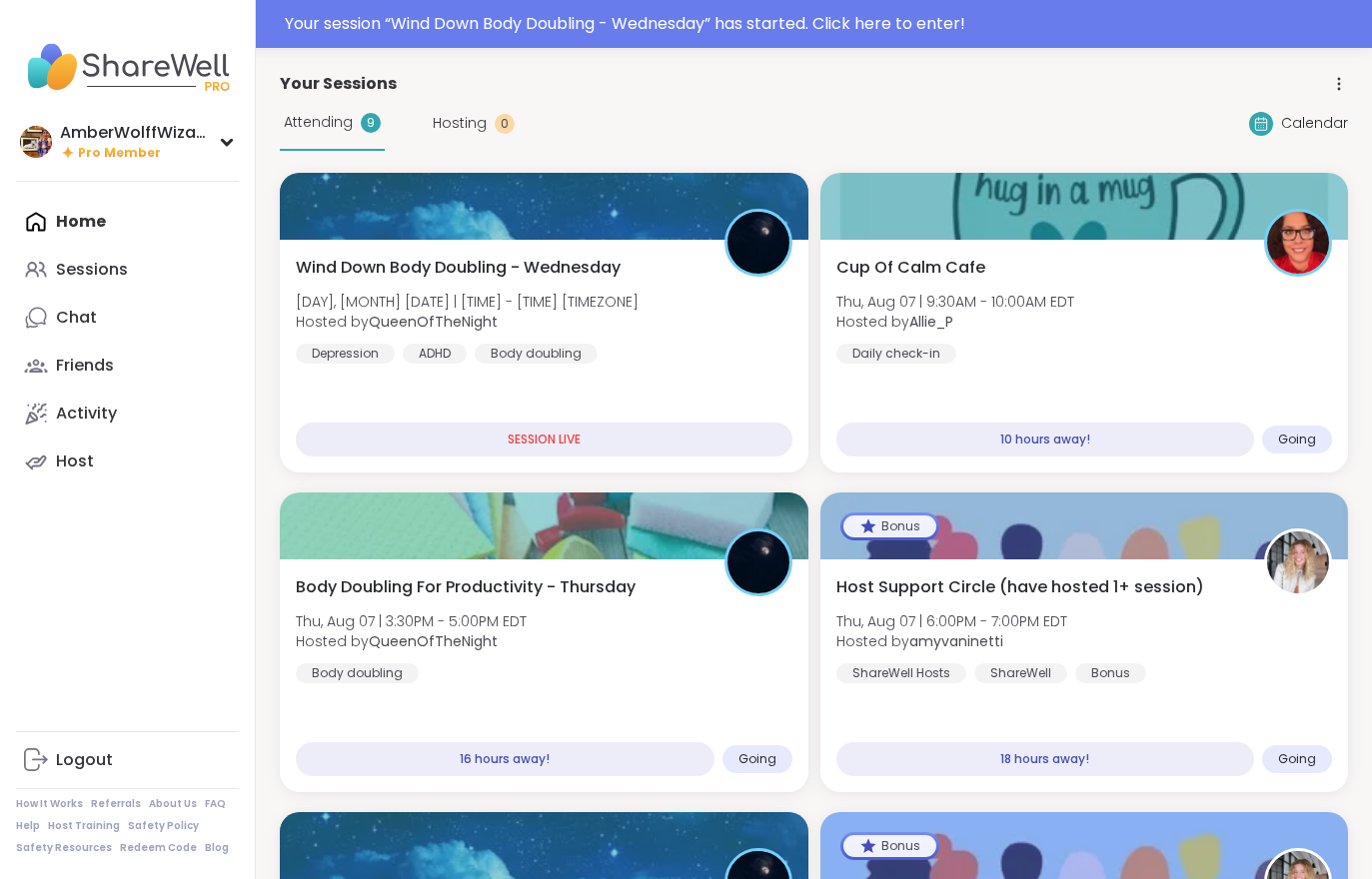 click on "[USERNAME] [USERNAME] - [DAY] [MONTH] [DATE] | [TIME] - [TIME] [TIMEZONE] Hosted by [USERNAME] [CONDITION] [CONDITION] [CONDITION]" at bounding box center (544, 310) 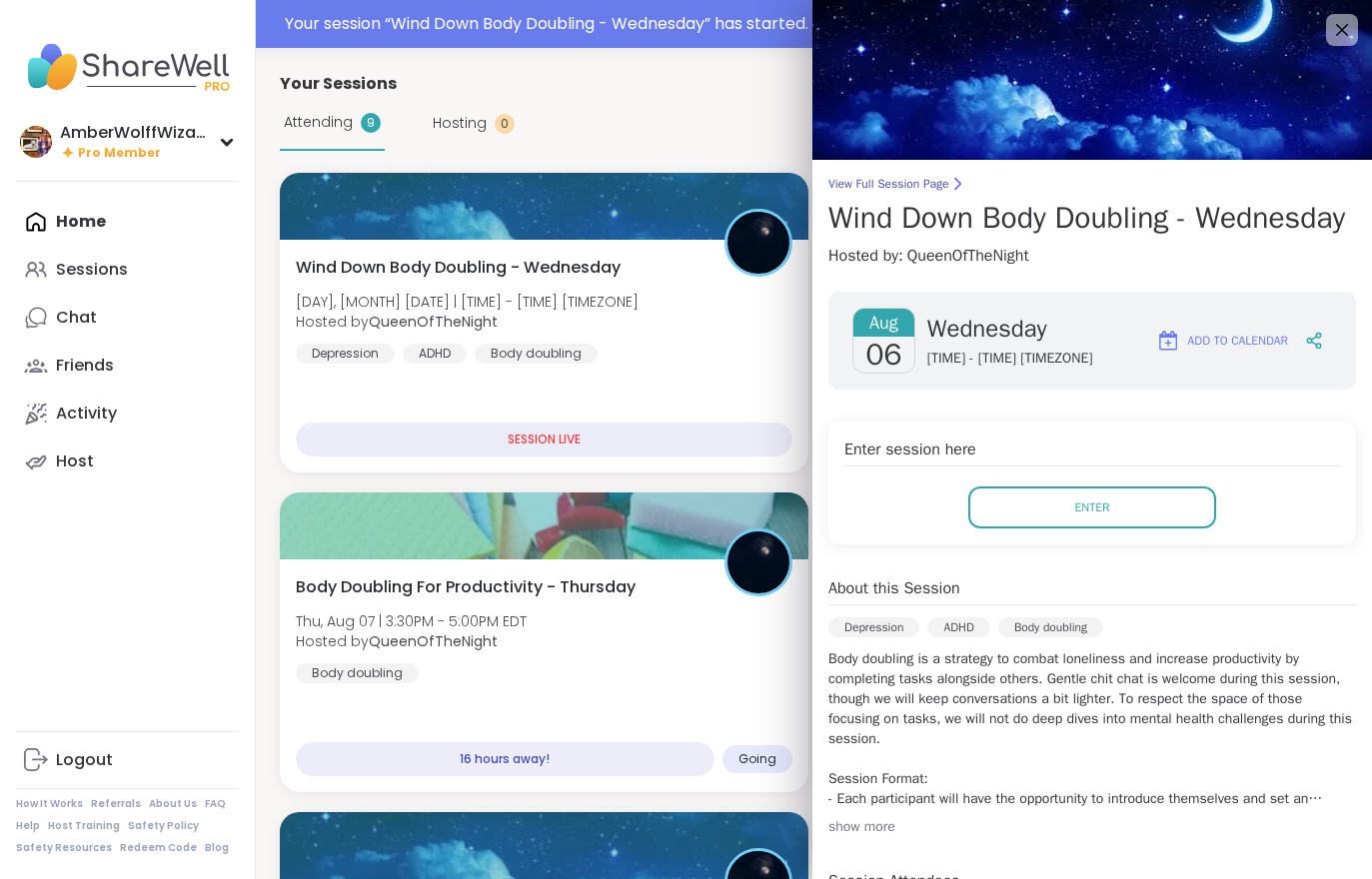 click on "Enter" at bounding box center [1092, 507] 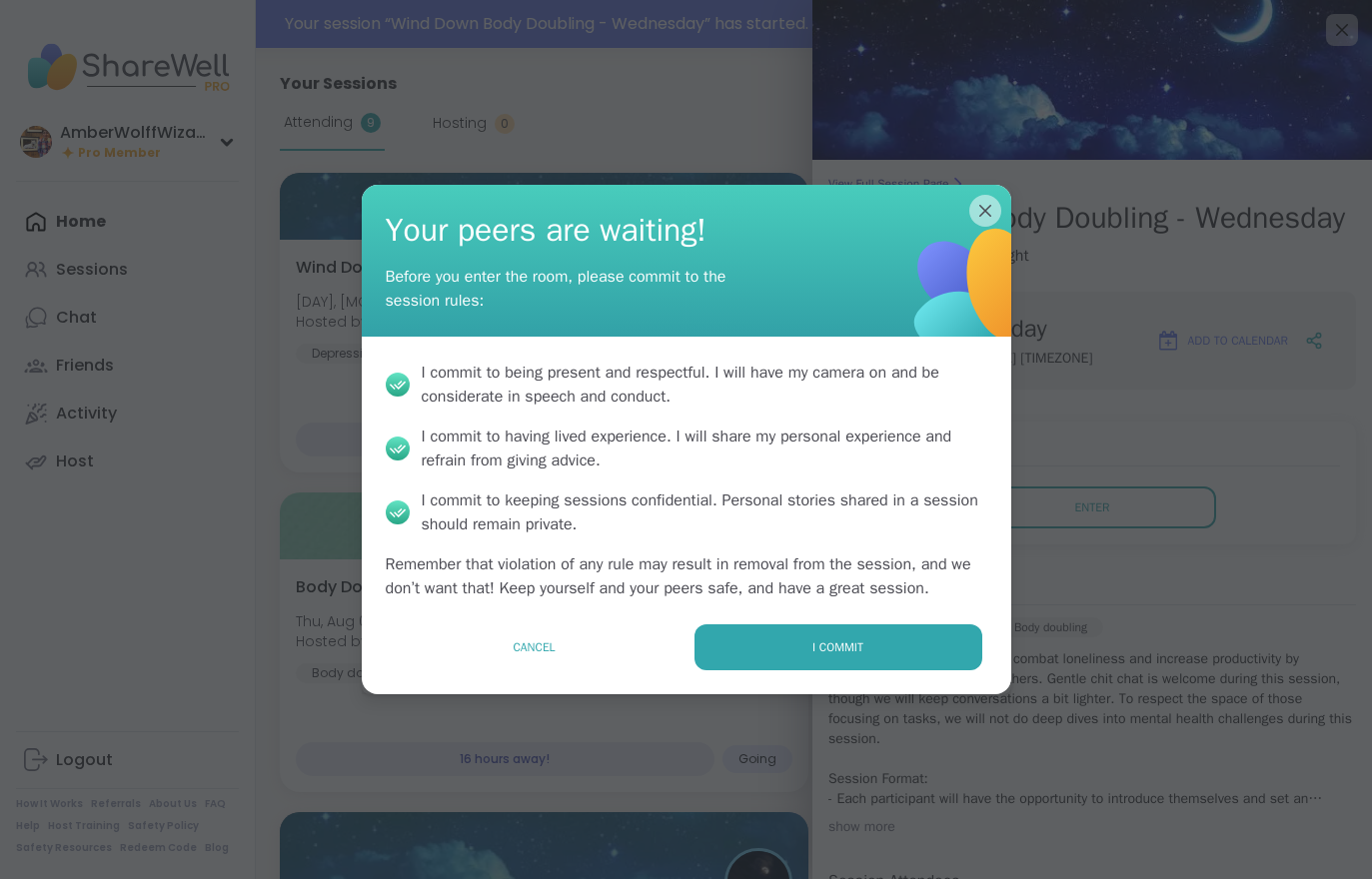 click on "I commit" at bounding box center (838, 647) 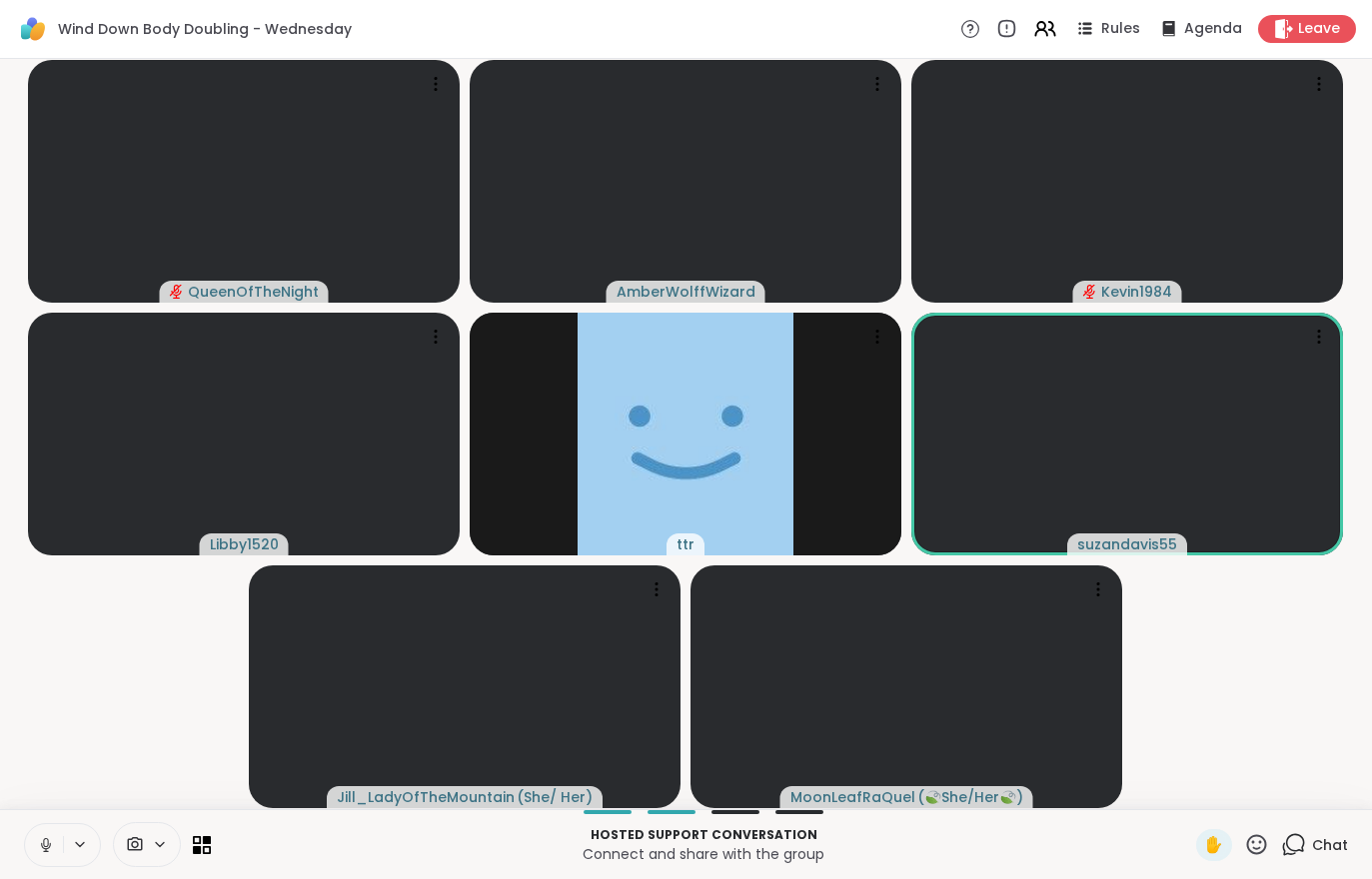 click on "[USERNAME] [USERNAME] [USERNAME] [USERNAME] [USERNAME] [USERNAME] ( [GENDER] ) [USERNAME] ( [GENDER] )" at bounding box center (686, 434) 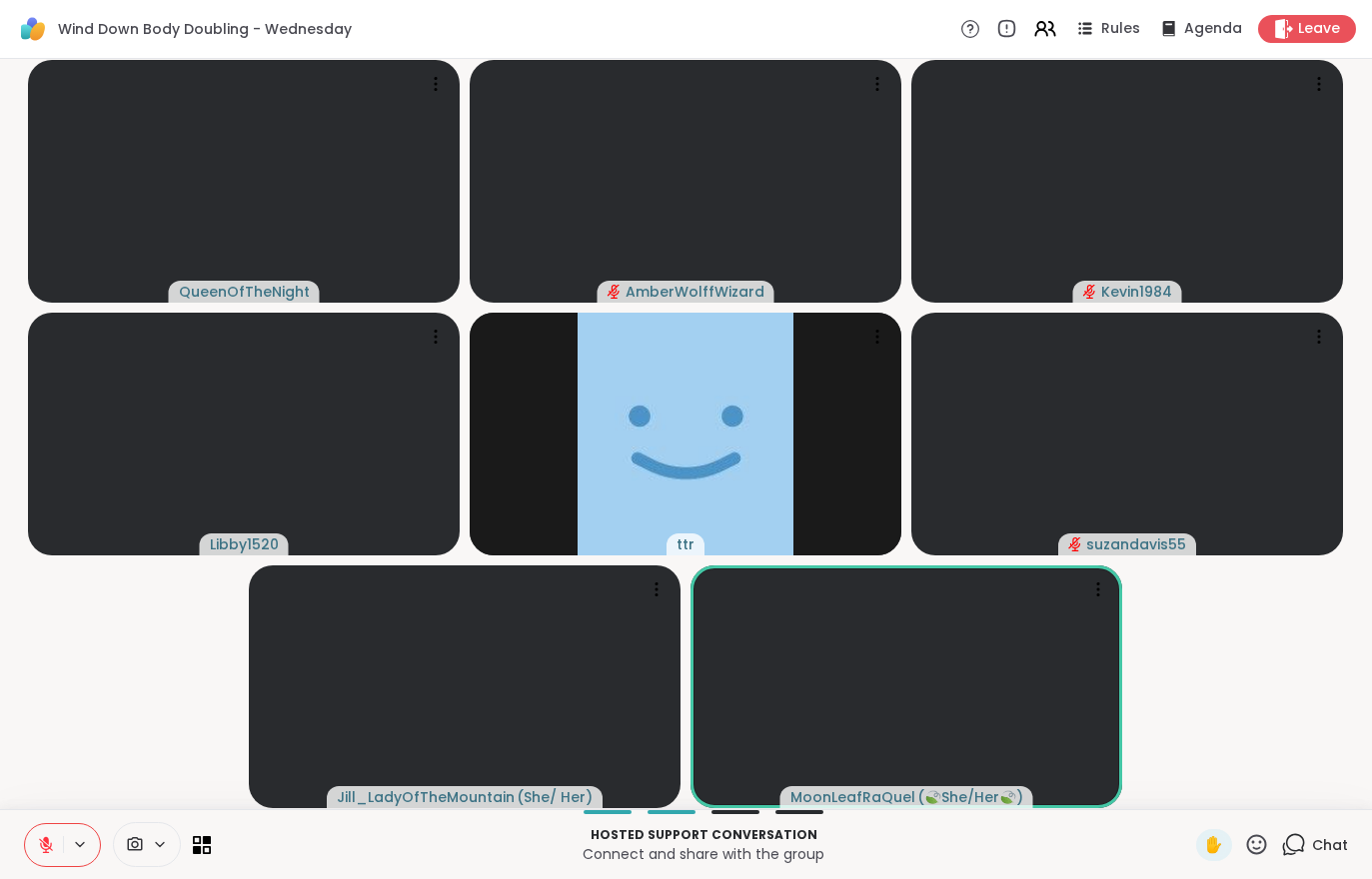 click at bounding box center (44, 845) 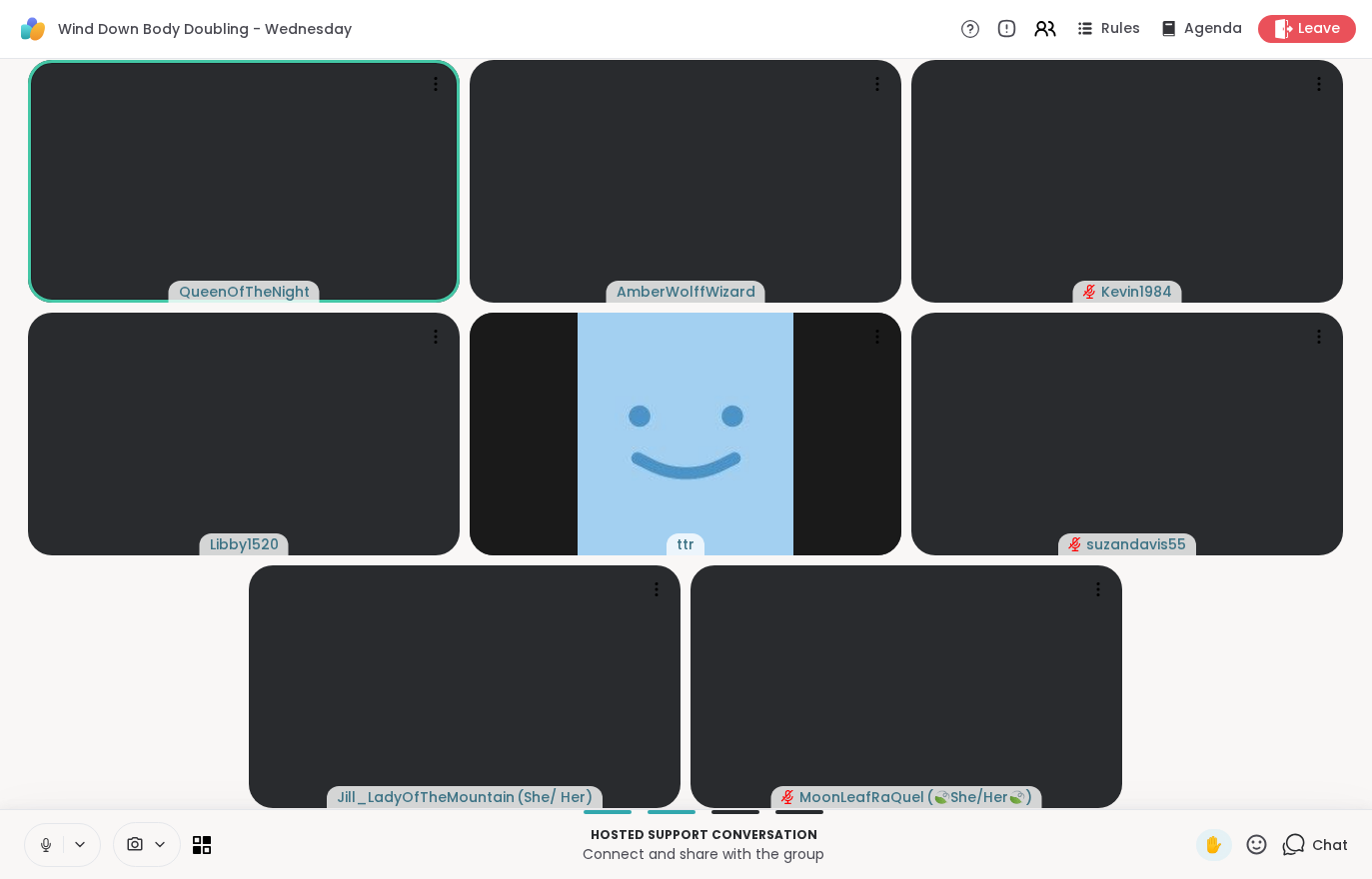 click at bounding box center (44, 845) 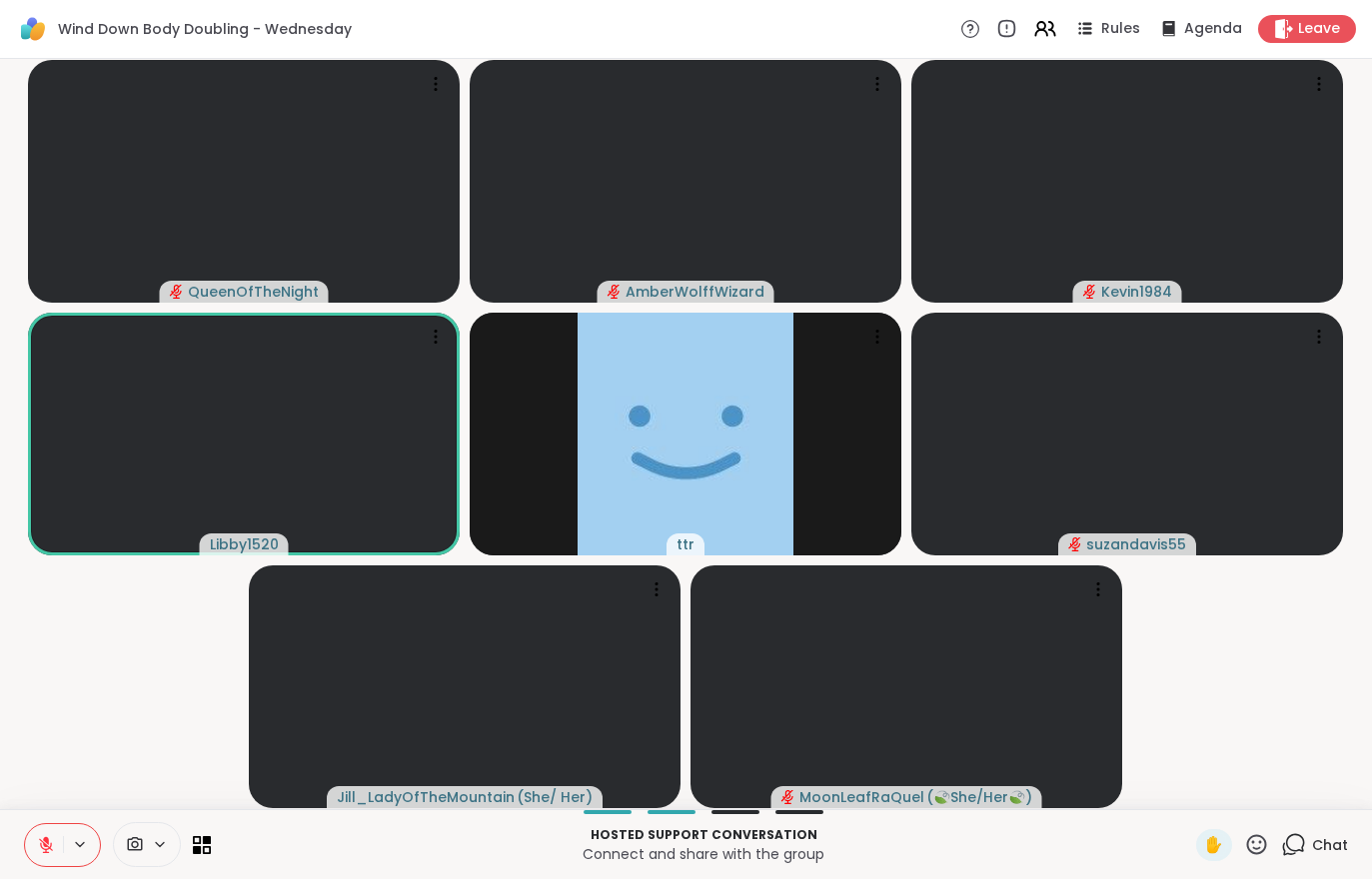 click 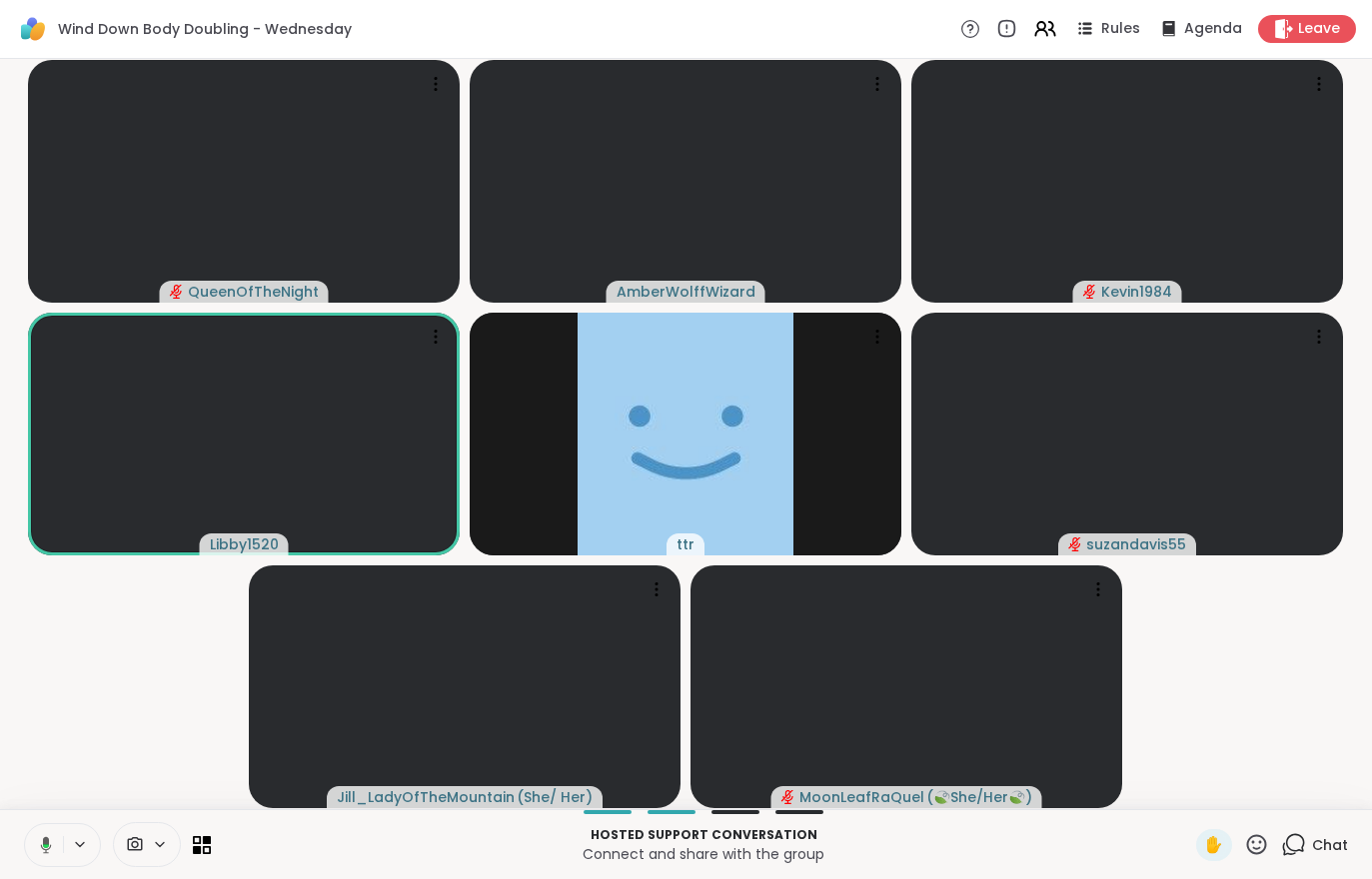 click at bounding box center [81, 844] 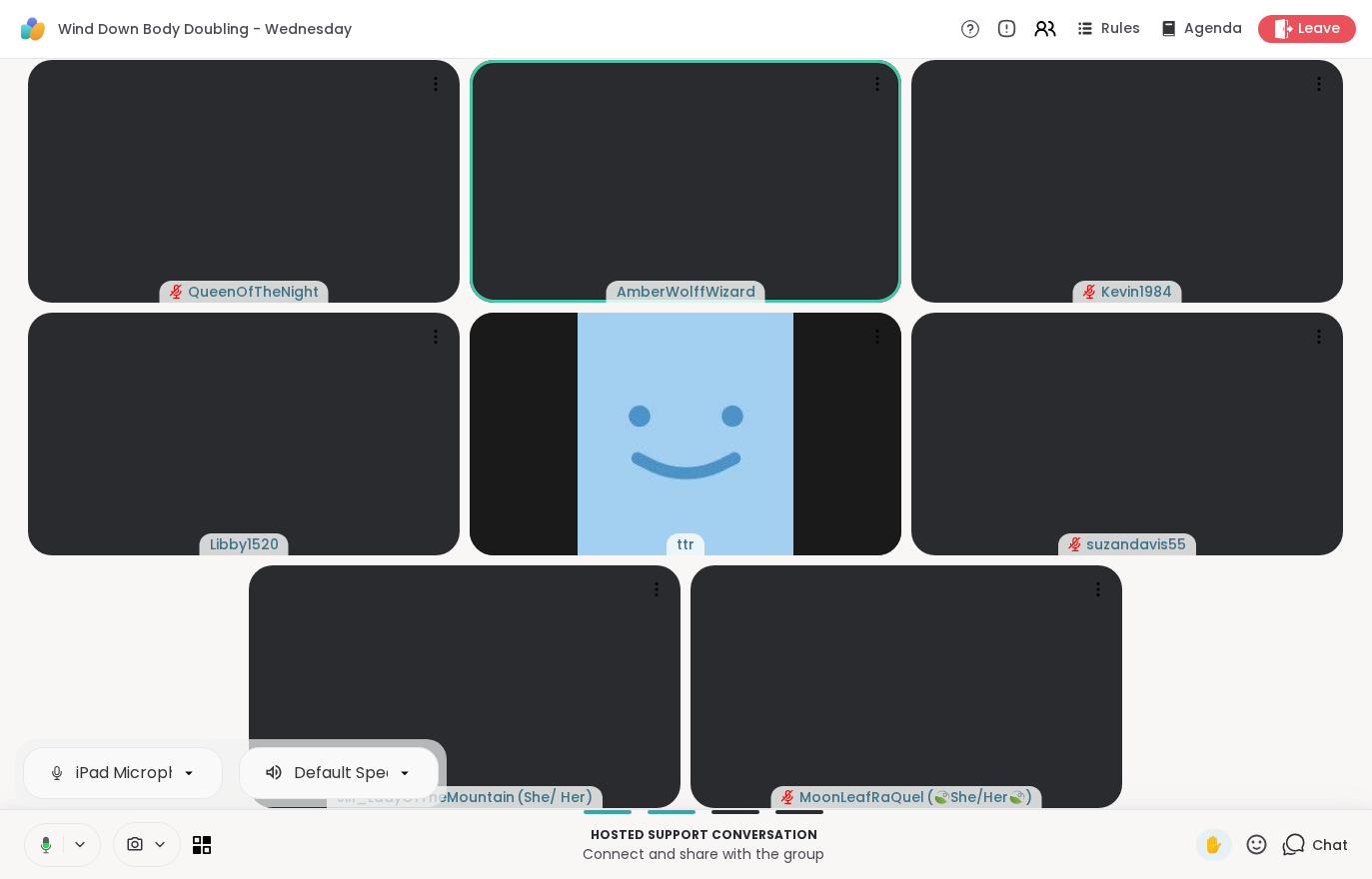 click at bounding box center (42, 845) 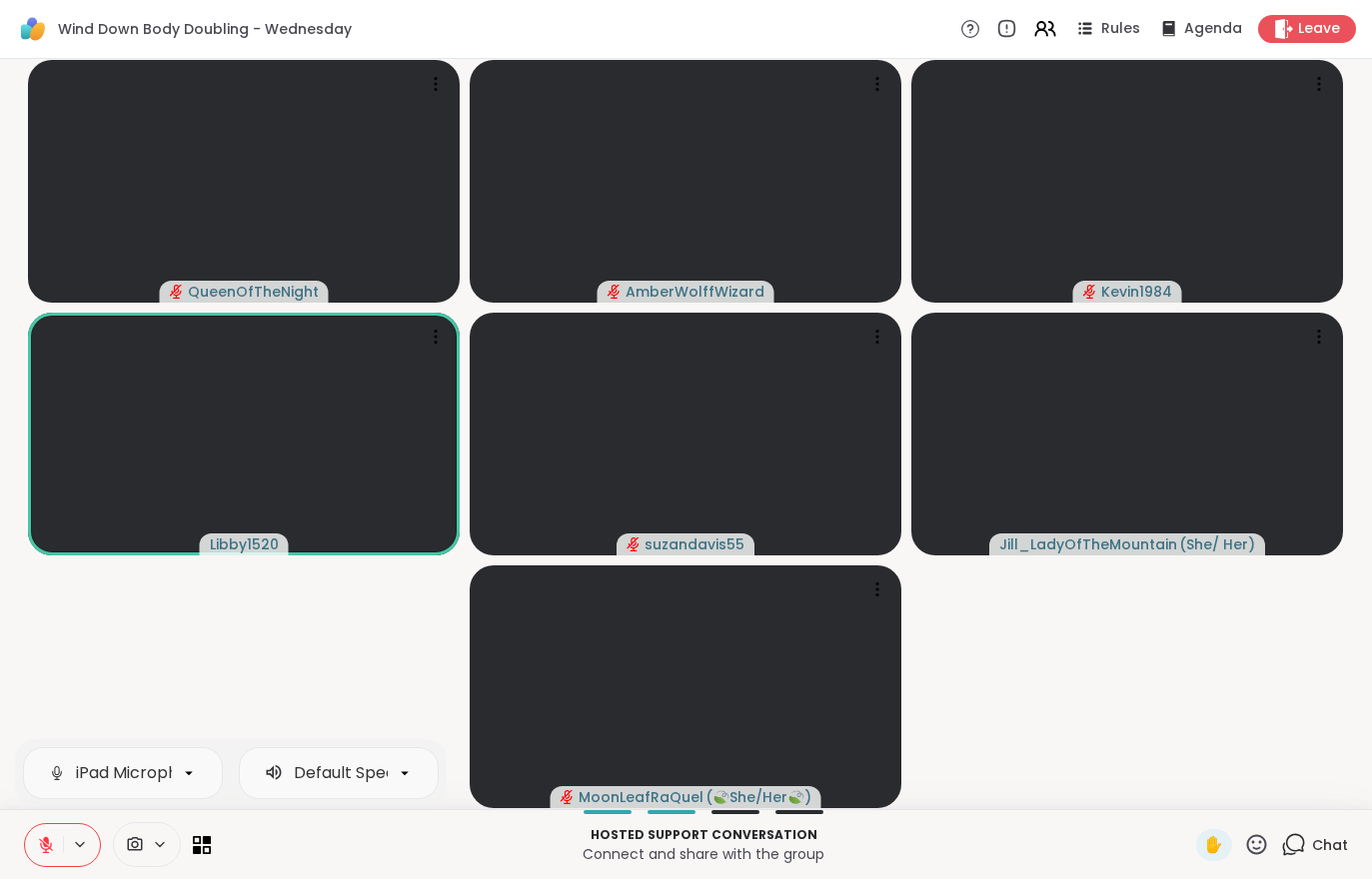 click on "[USERNAME] [USERNAME] [USERNAME] [USERNAME] [USERNAME] [USERNAME] ( [GENDER] ) [USERNAME] ( [GENDER] )" at bounding box center [686, 434] 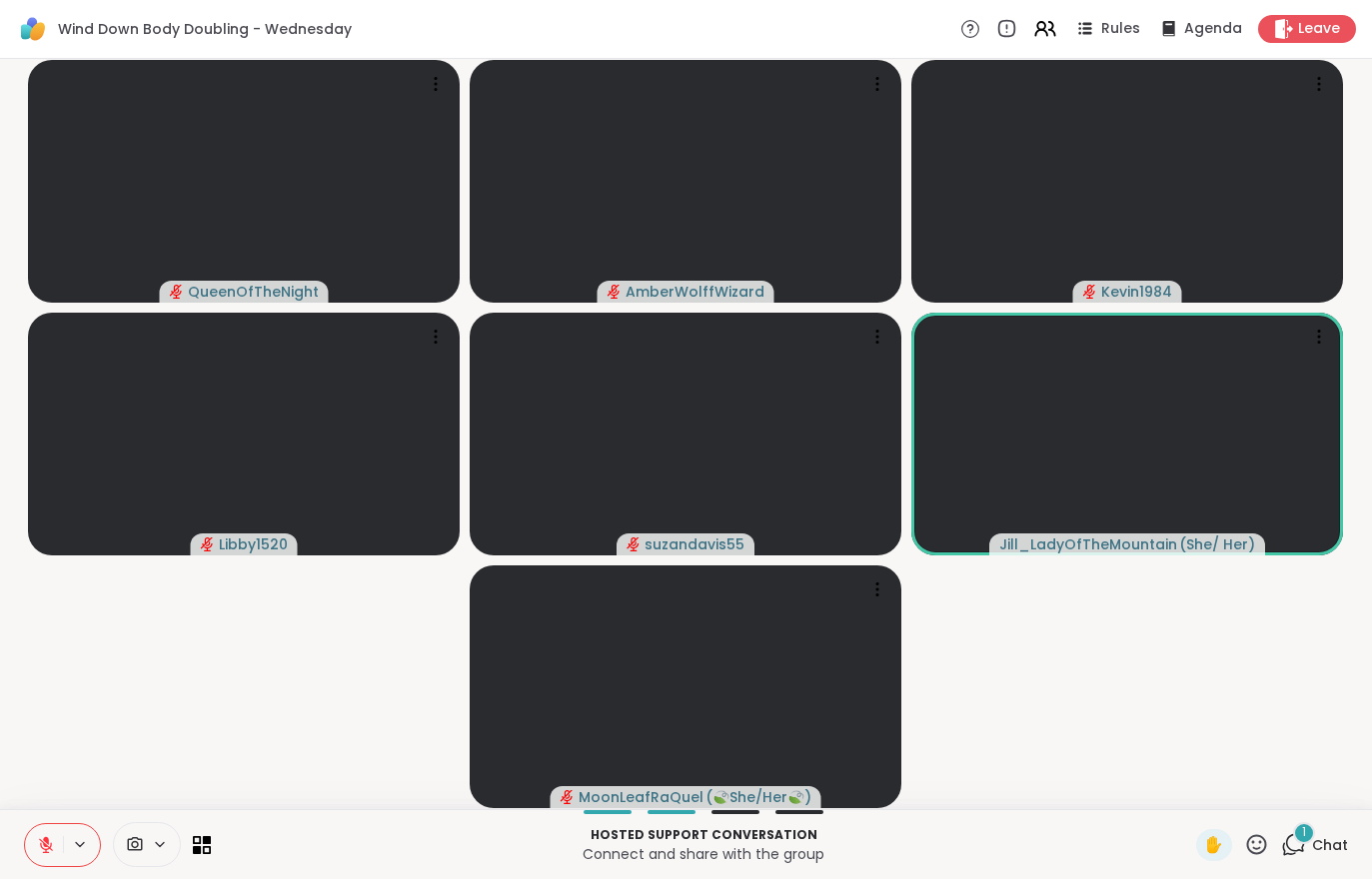 click 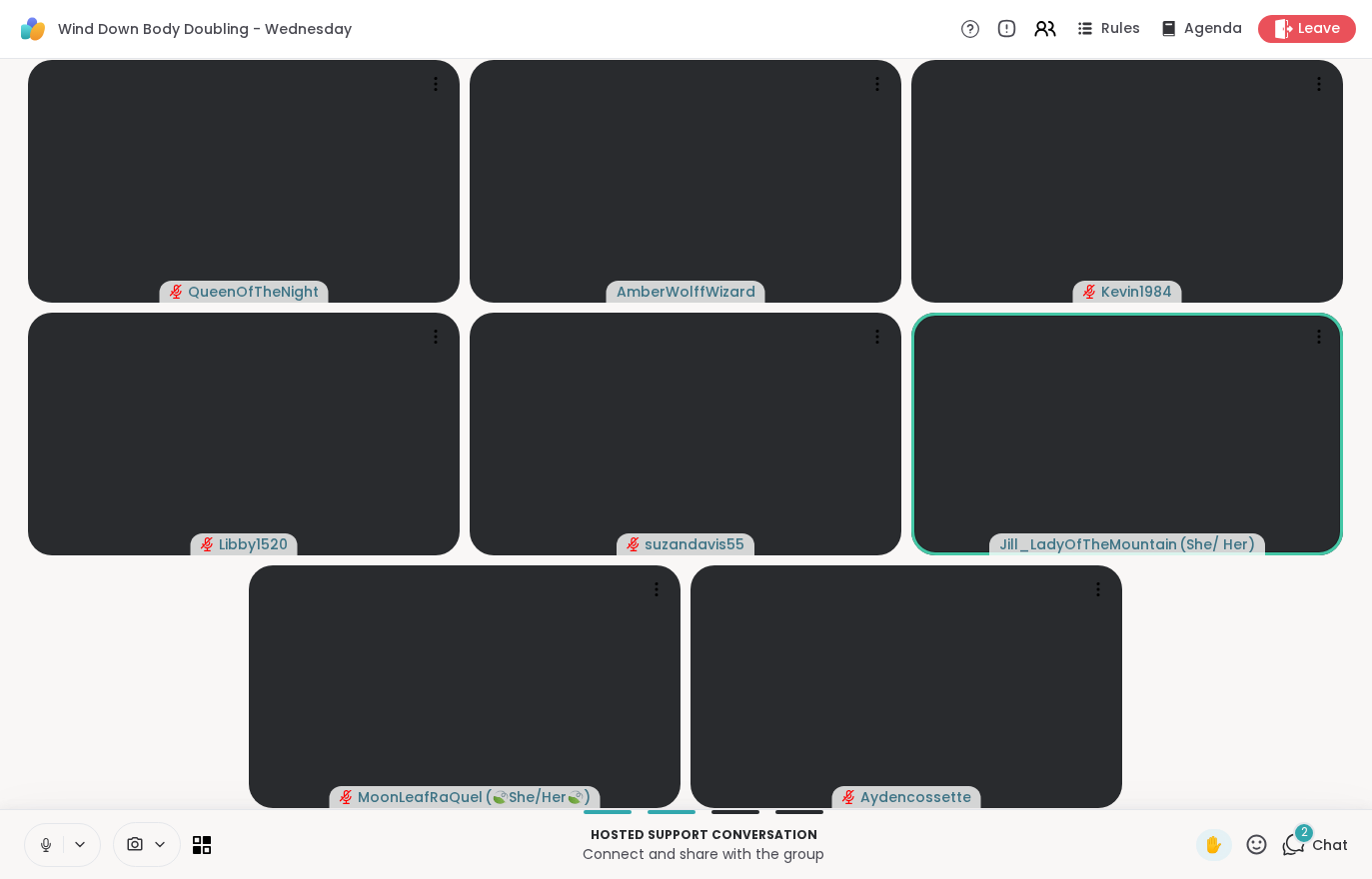 click on "Hosted support conversation Connect and share with the group ✋ 2 Chat" at bounding box center [686, 844] 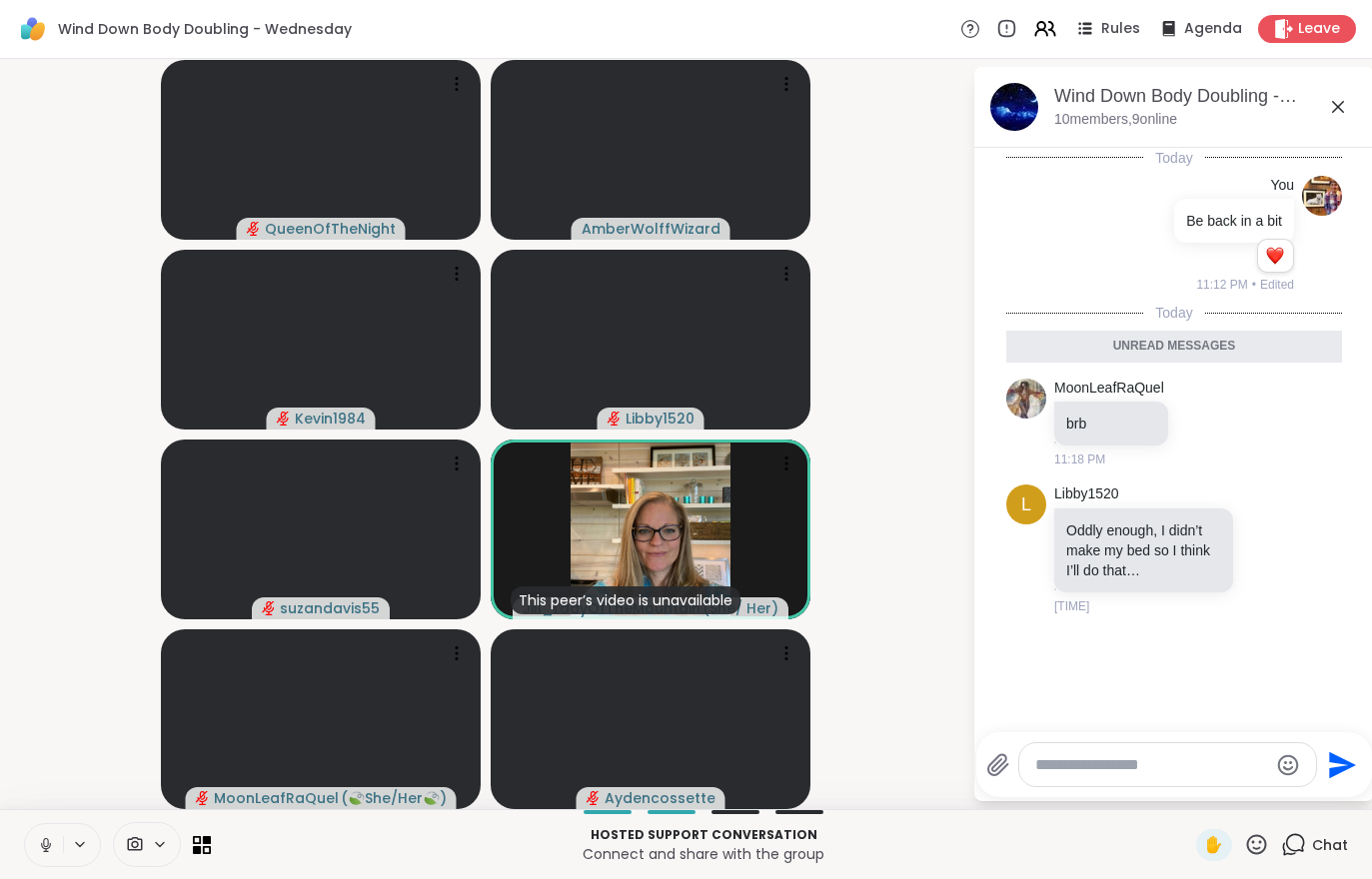 click on "Chat" at bounding box center [1330, 845] 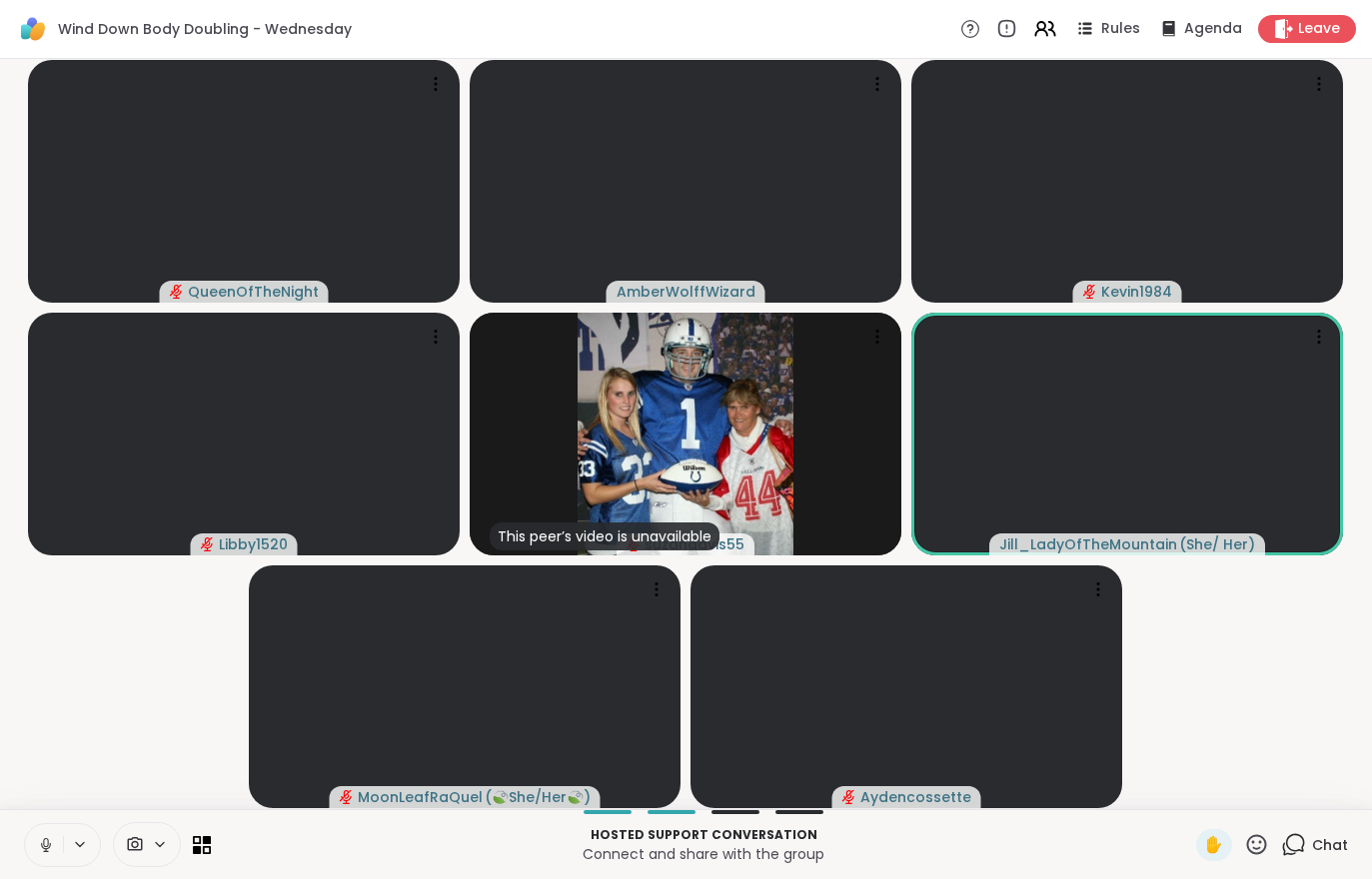 click at bounding box center (44, 845) 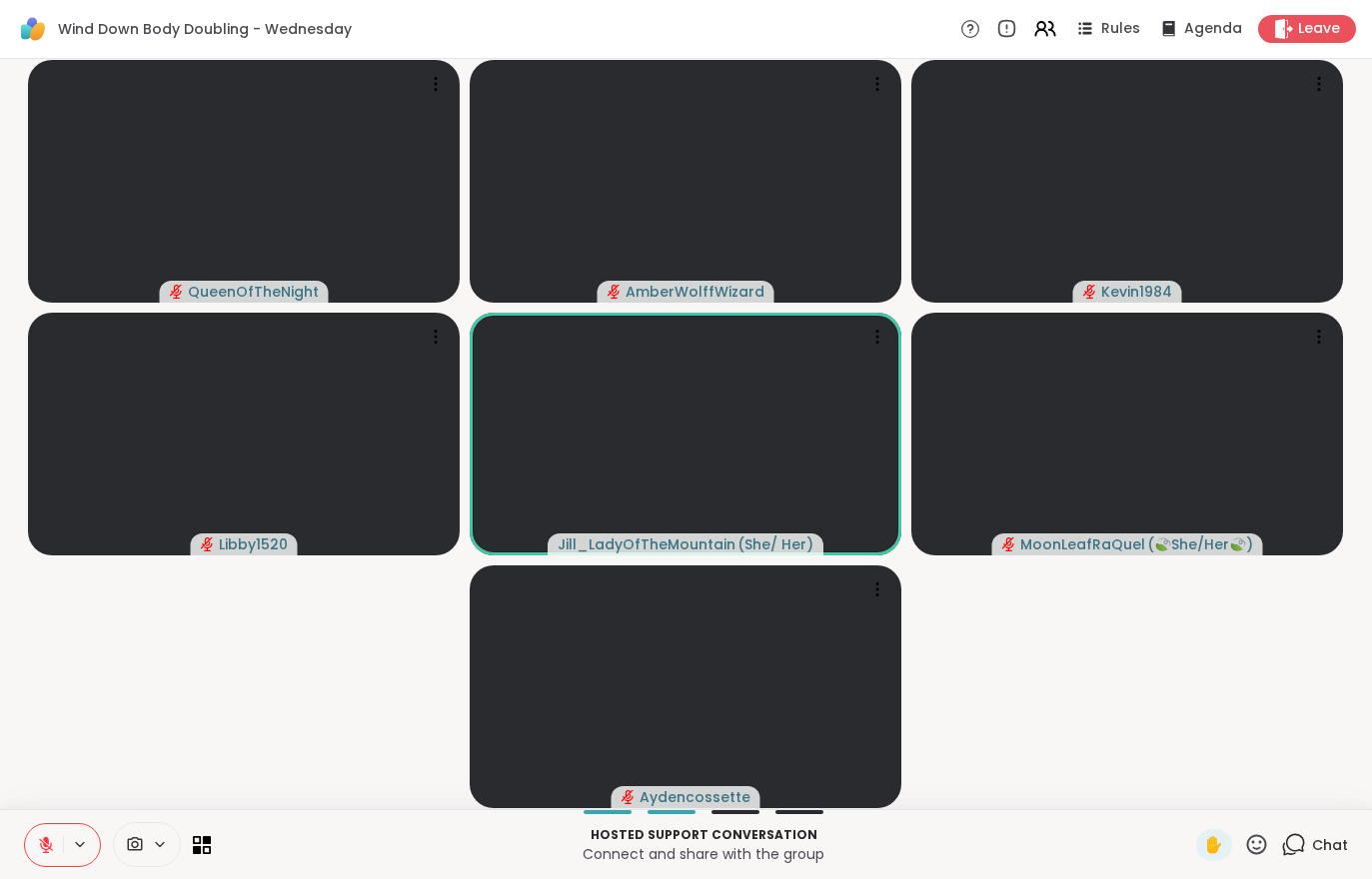 click at bounding box center (1127, 181) 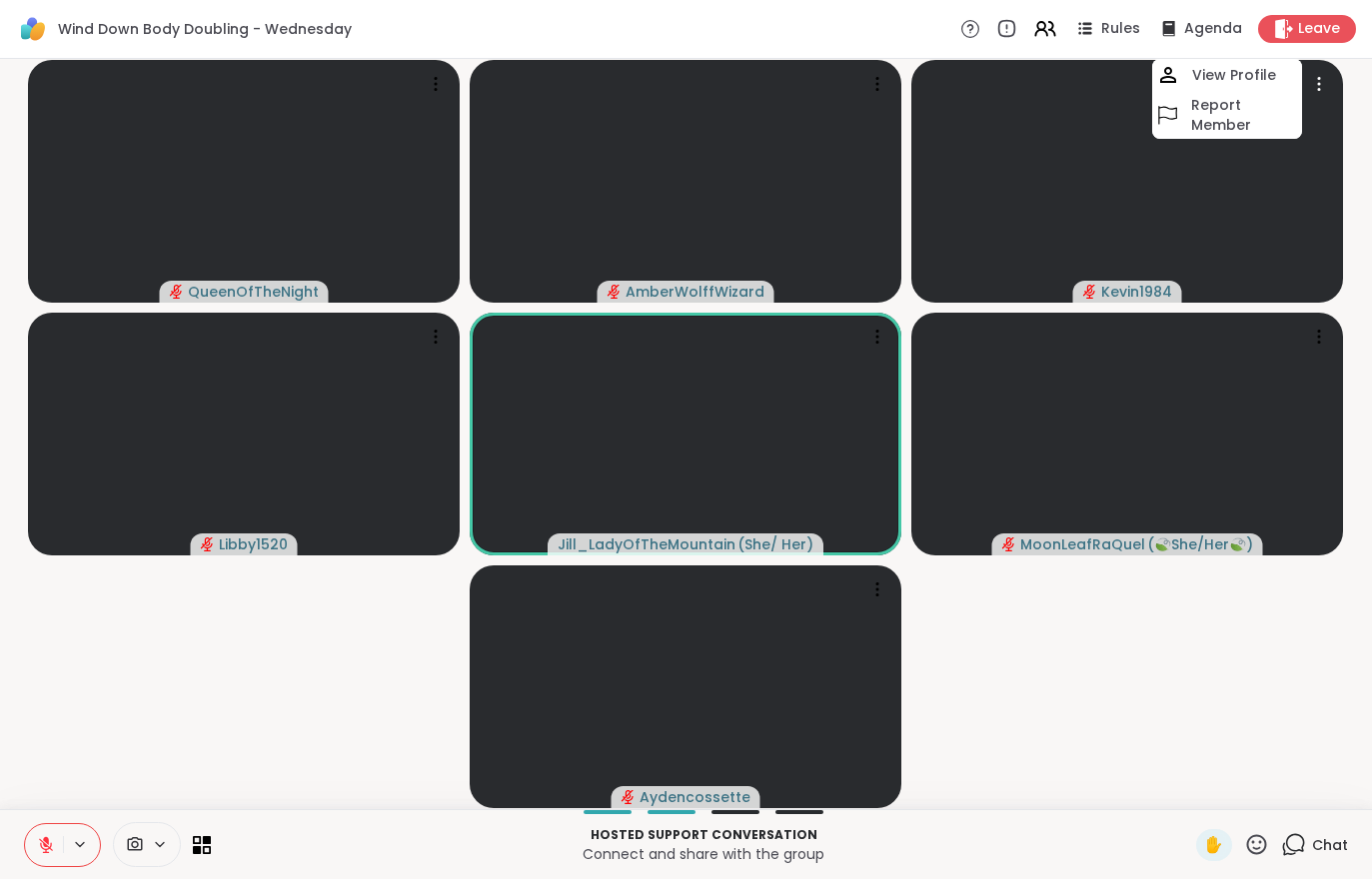 click on "Wind Down Body Doubling - Wednesday Rules Agenda Leave" at bounding box center (686, 29) 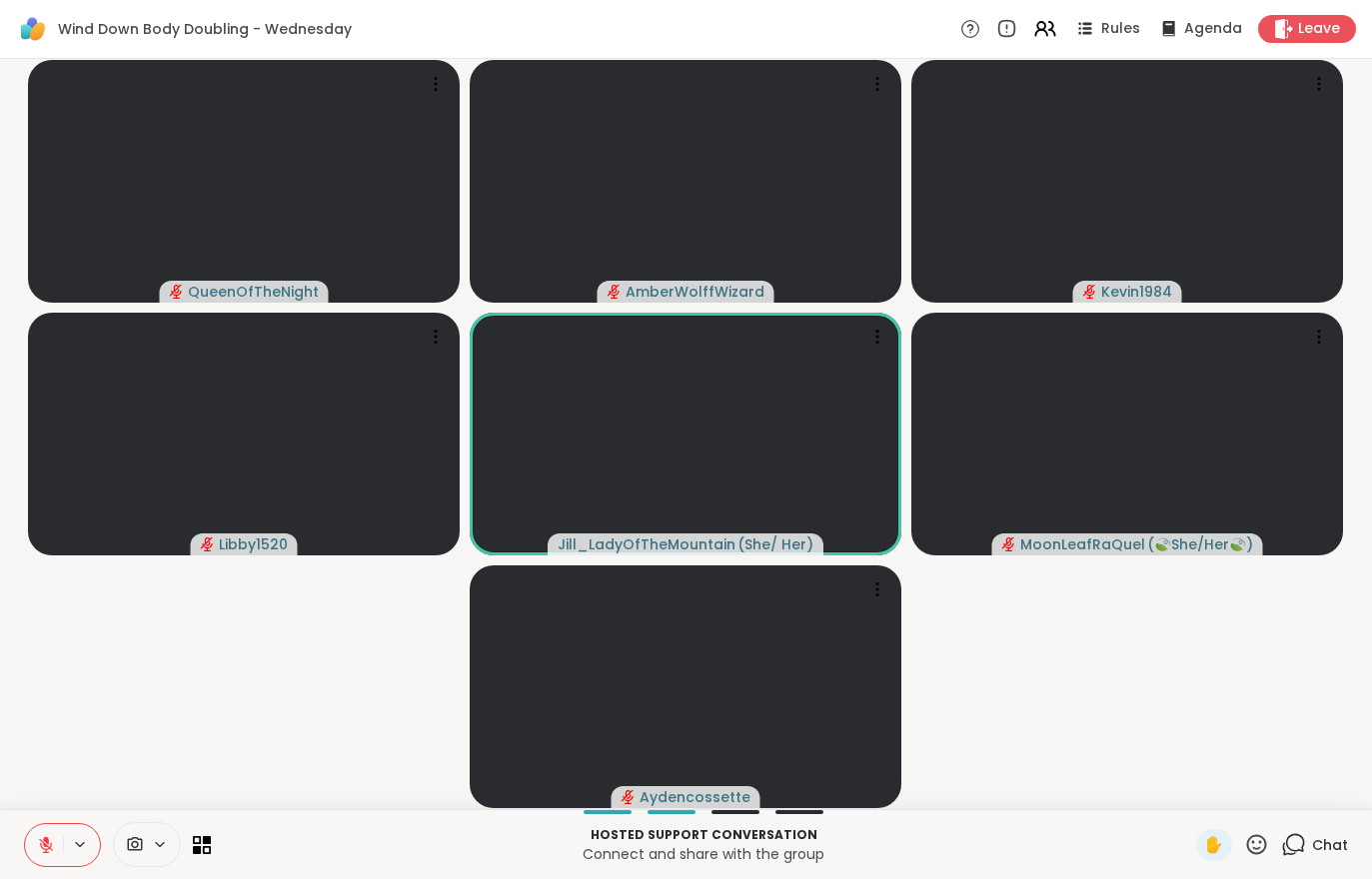 click on "Leave" at bounding box center [1307, 29] 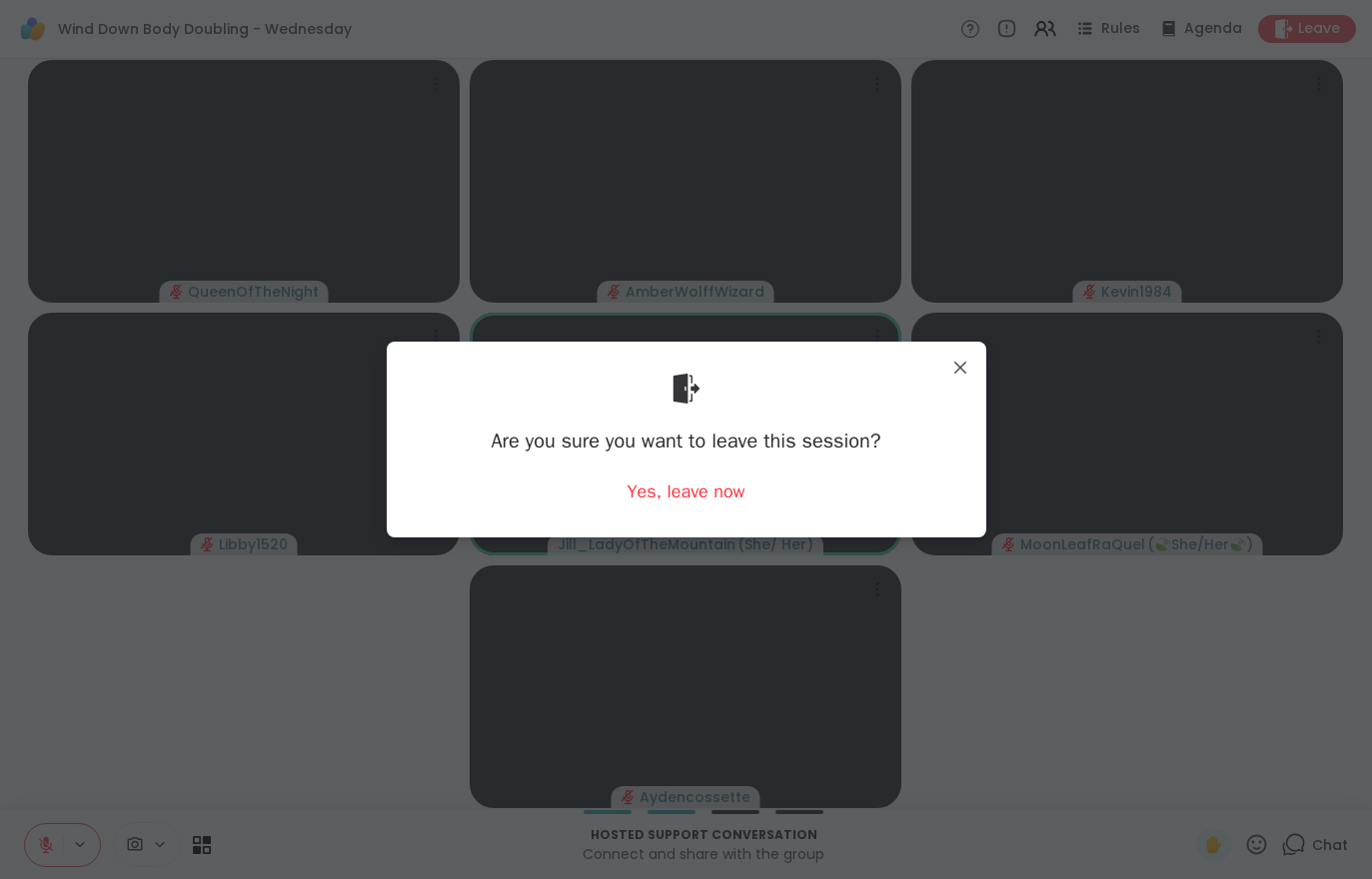 click on "Yes, leave now" at bounding box center (686, 491) 